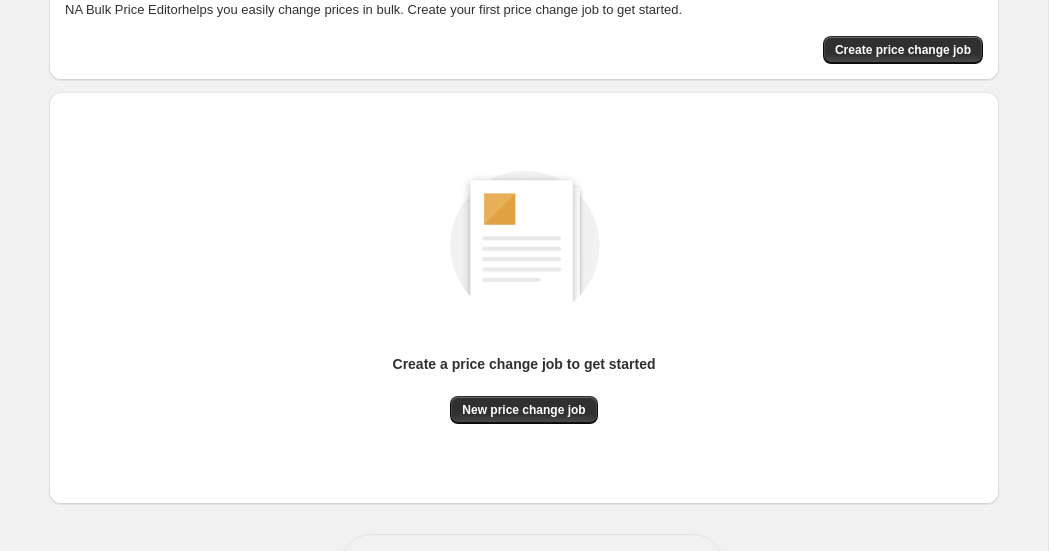 scroll, scrollTop: 143, scrollLeft: 0, axis: vertical 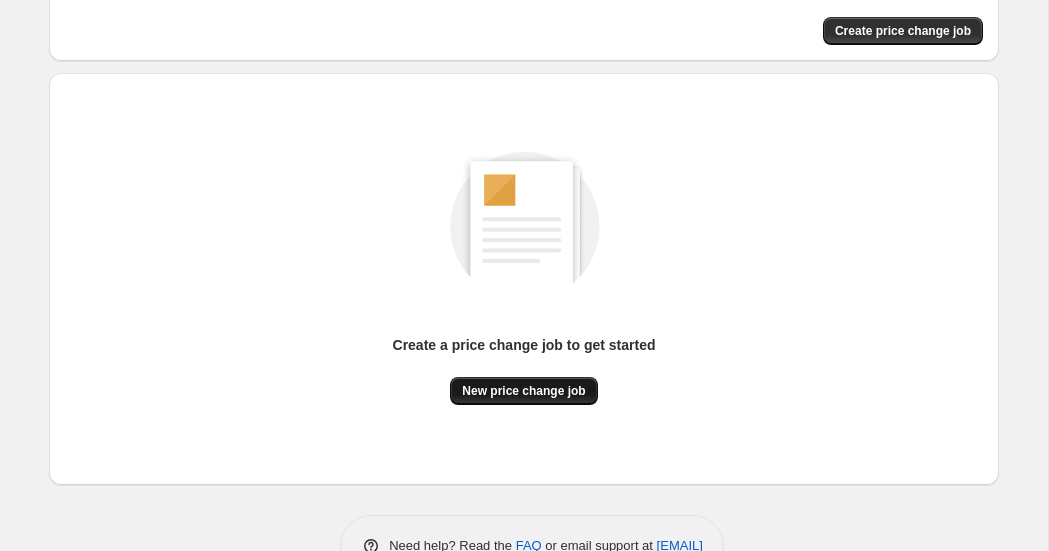 click on "New price change job" at bounding box center (523, 391) 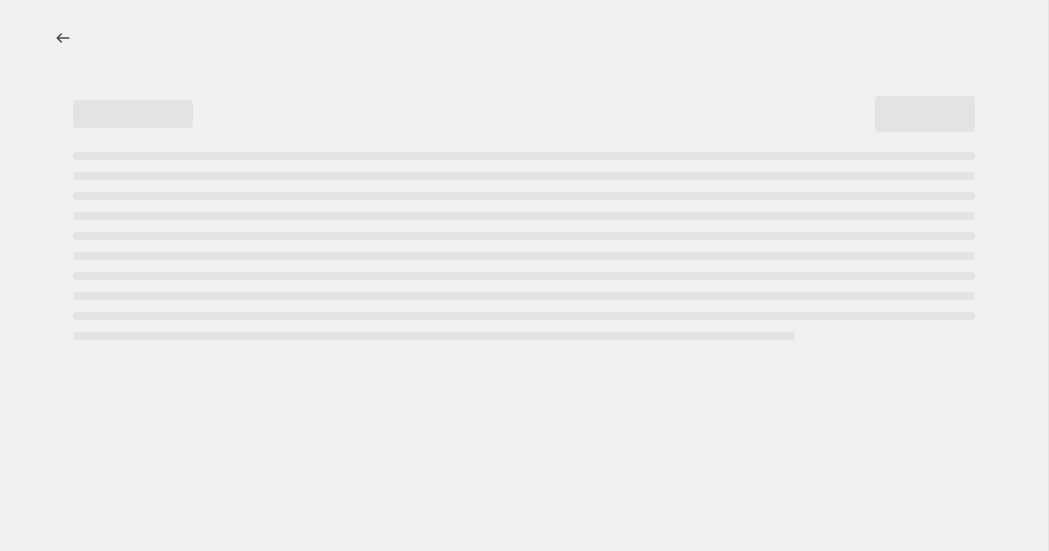 scroll, scrollTop: 0, scrollLeft: 0, axis: both 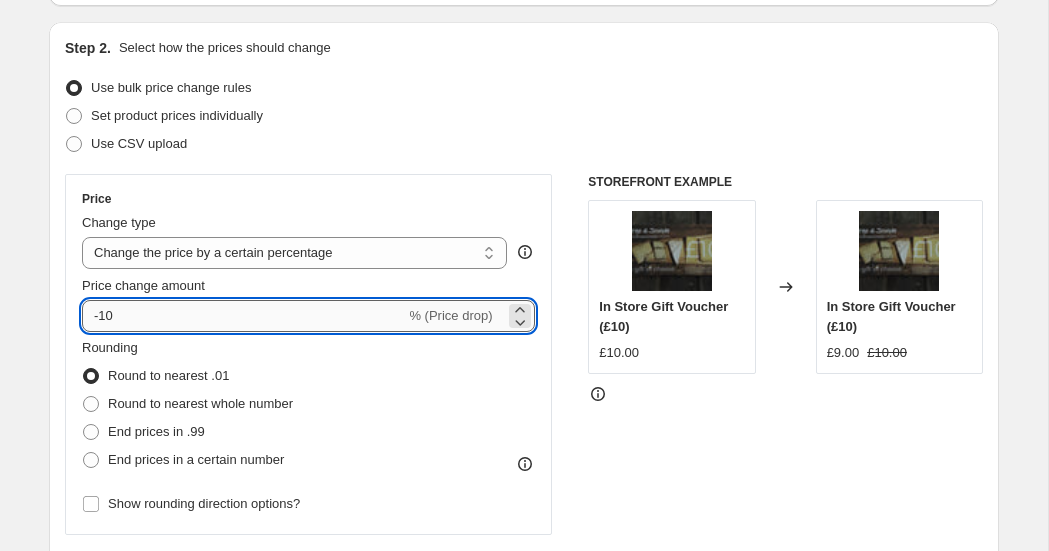 click on "-10" at bounding box center (243, 316) 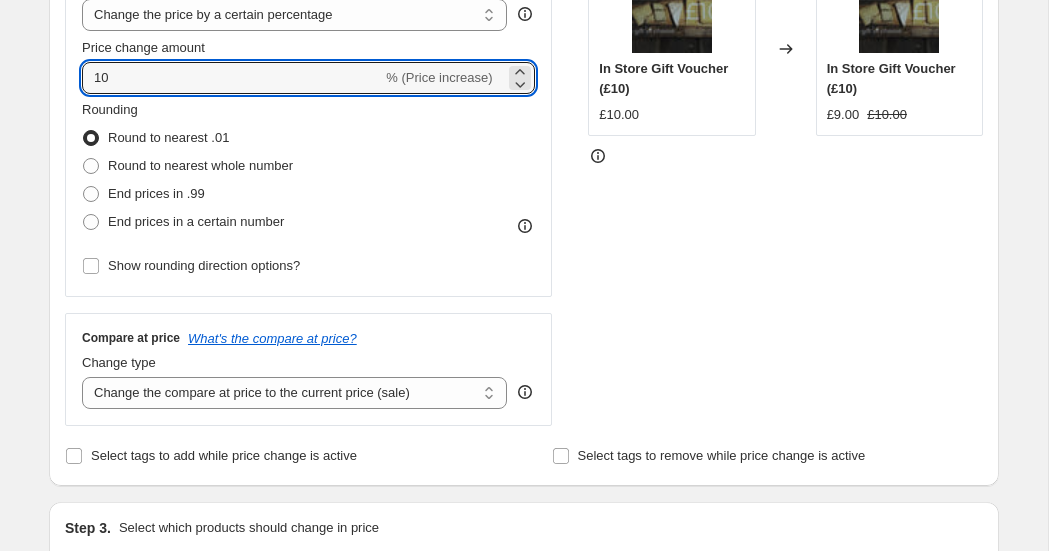 scroll, scrollTop: 440, scrollLeft: 0, axis: vertical 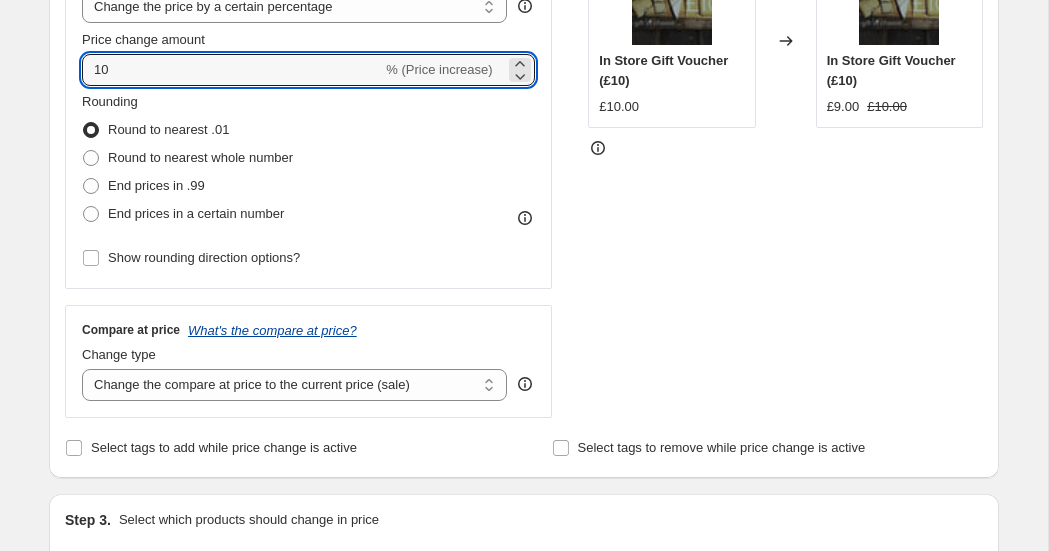 type on "10" 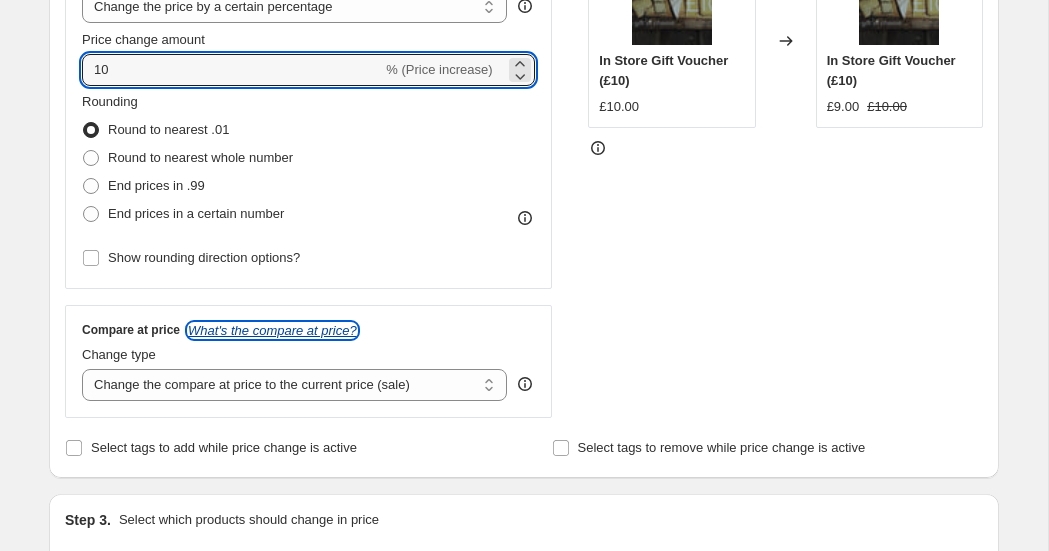 click on "What's the compare at price?" at bounding box center [272, 330] 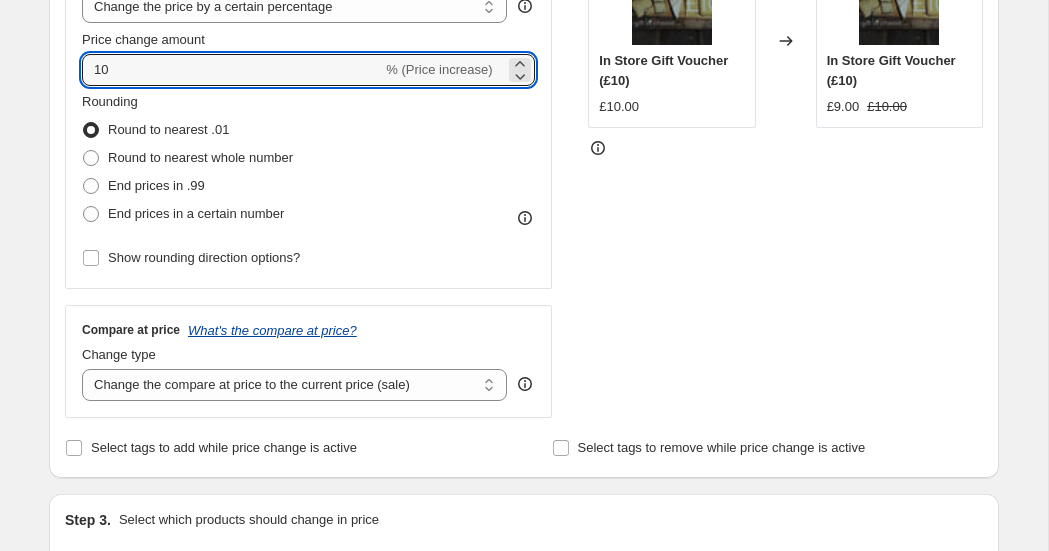 scroll, scrollTop: 0, scrollLeft: 0, axis: both 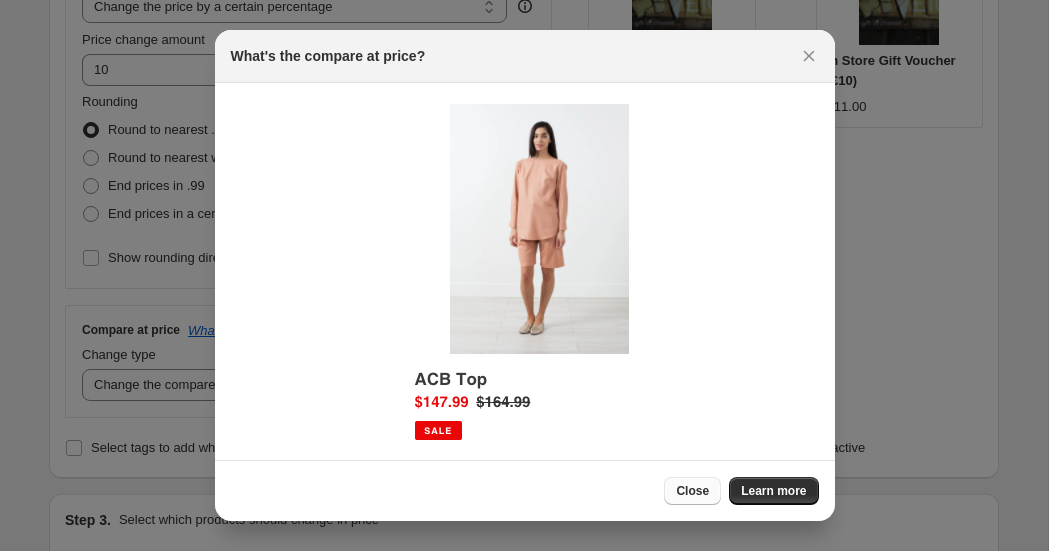 click on "Close" at bounding box center (692, 491) 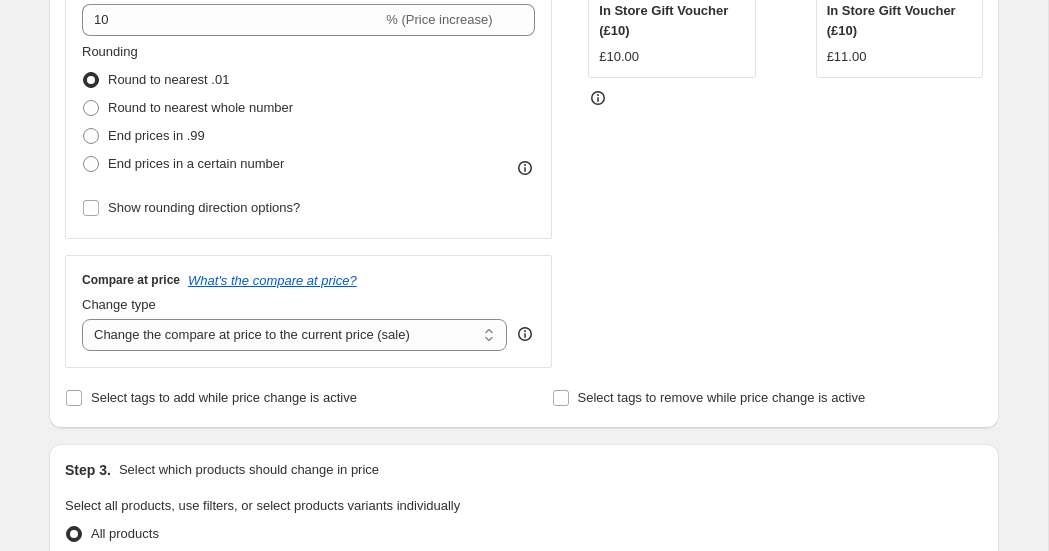scroll, scrollTop: 510, scrollLeft: 0, axis: vertical 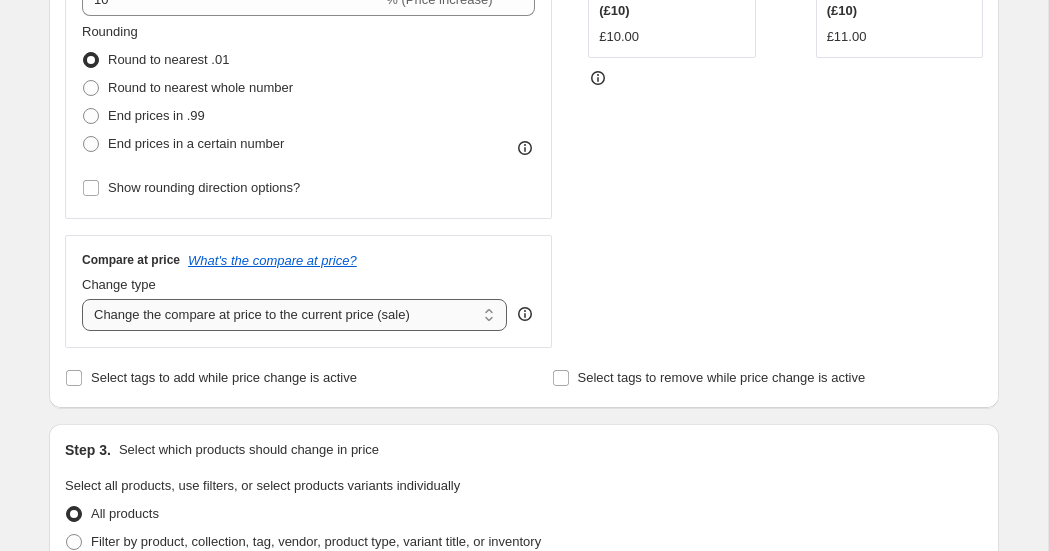 click on "Change the compare at price to the current price (sale) Change the compare at price to a certain amount Change the compare at price by a certain amount Change the compare at price by a certain percentage Change the compare at price by a certain amount relative to the actual price Change the compare at price by a certain percentage relative to the actual price Don't change the compare at price Remove the compare at price" at bounding box center [294, 315] 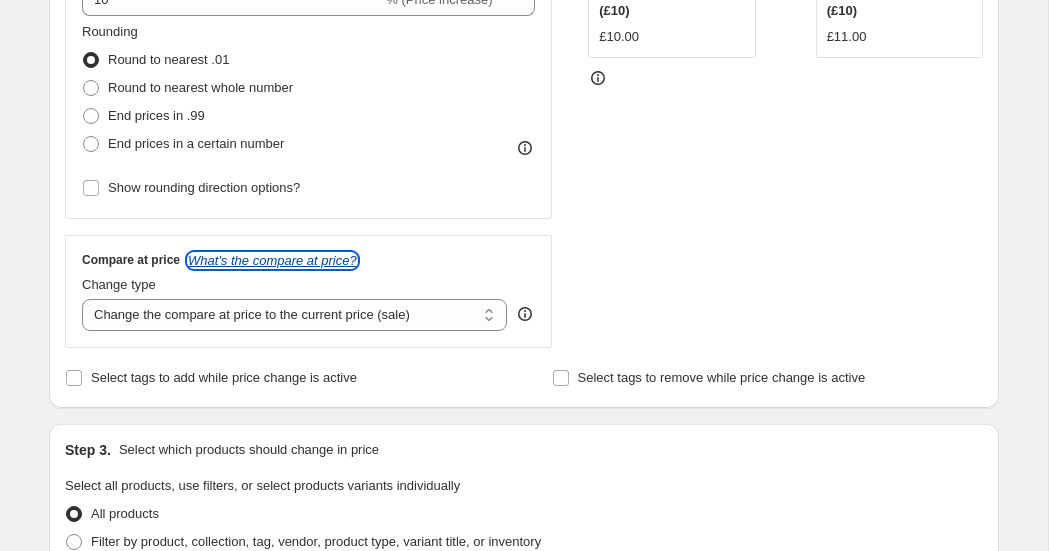 click on "What's the compare at price?" at bounding box center [272, 260] 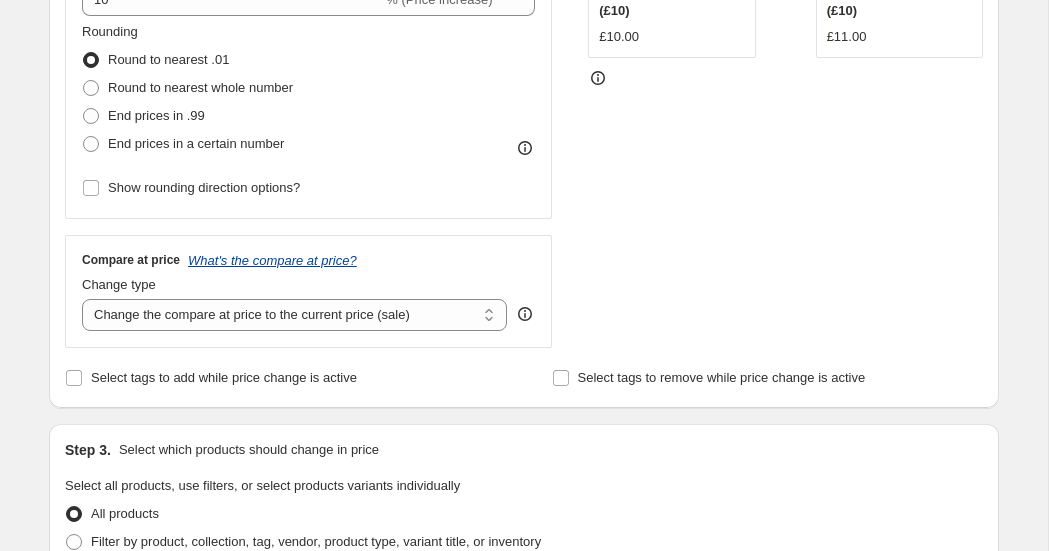 scroll, scrollTop: 510, scrollLeft: 0, axis: vertical 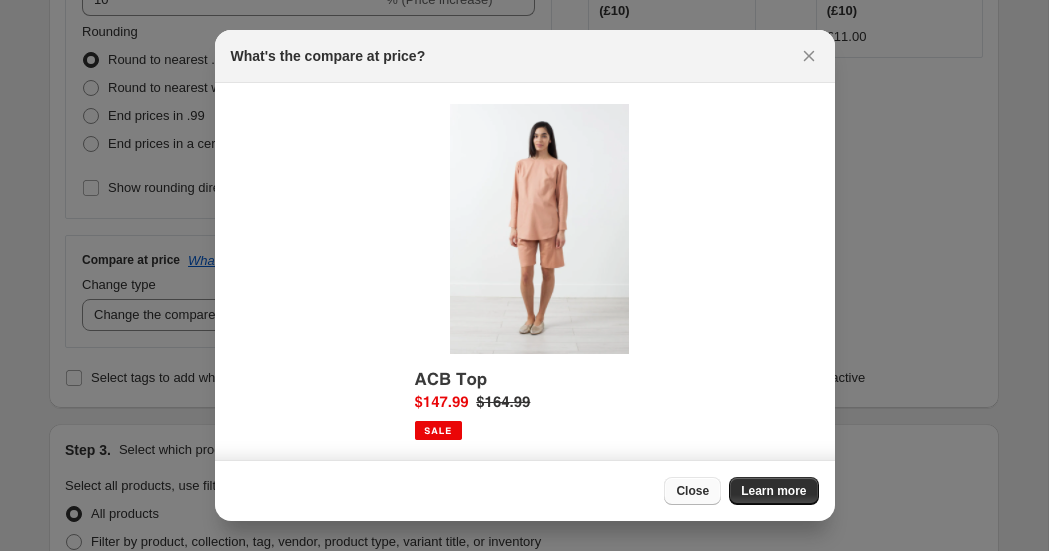 click on "Close" at bounding box center [692, 491] 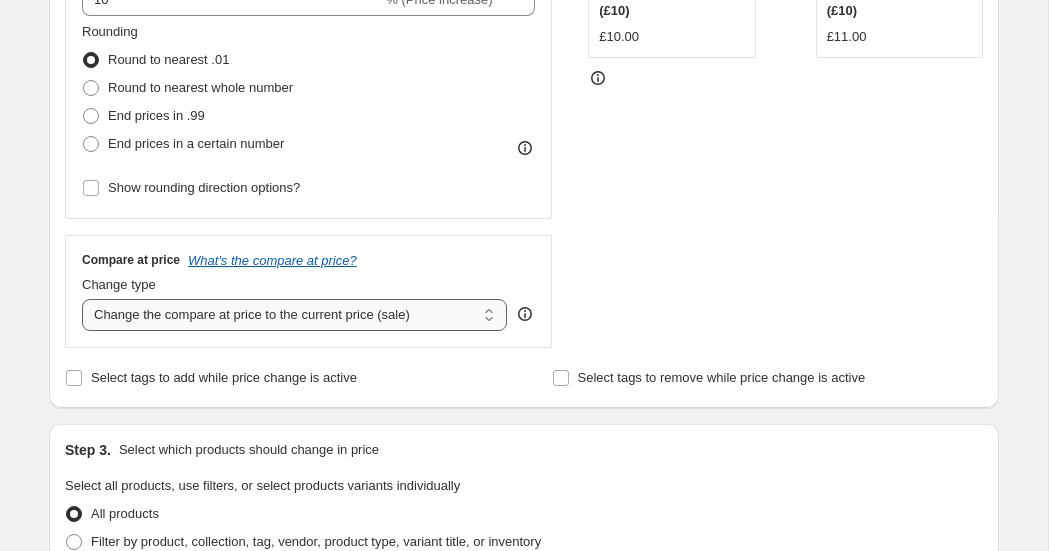 click on "Change the compare at price to the current price (sale) Change the compare at price to a certain amount Change the compare at price by a certain amount Change the compare at price by a certain percentage Change the compare at price by a certain amount relative to the actual price Change the compare at price by a certain percentage relative to the actual price Don't change the compare at price Remove the compare at price" at bounding box center (294, 315) 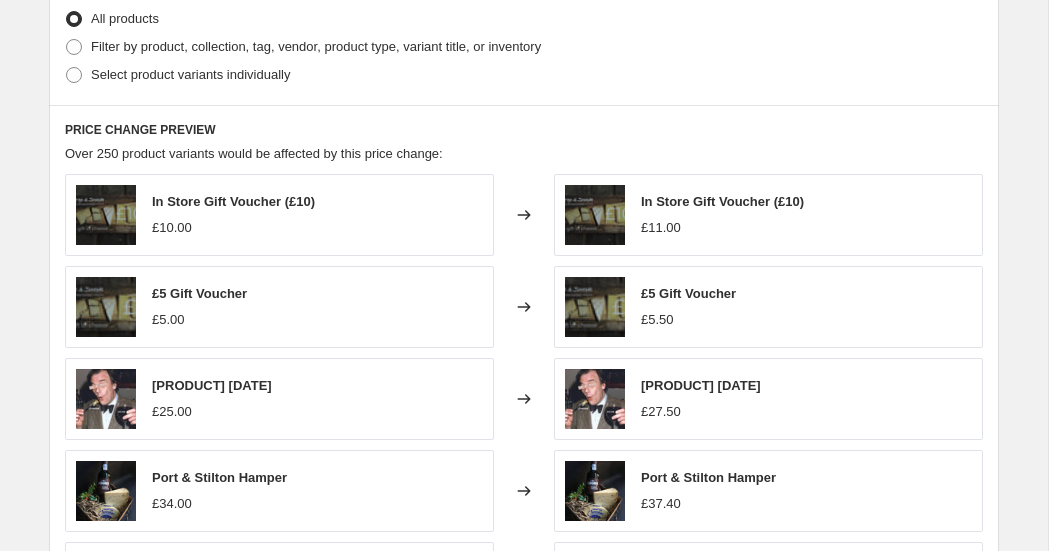 scroll, scrollTop: 964, scrollLeft: 0, axis: vertical 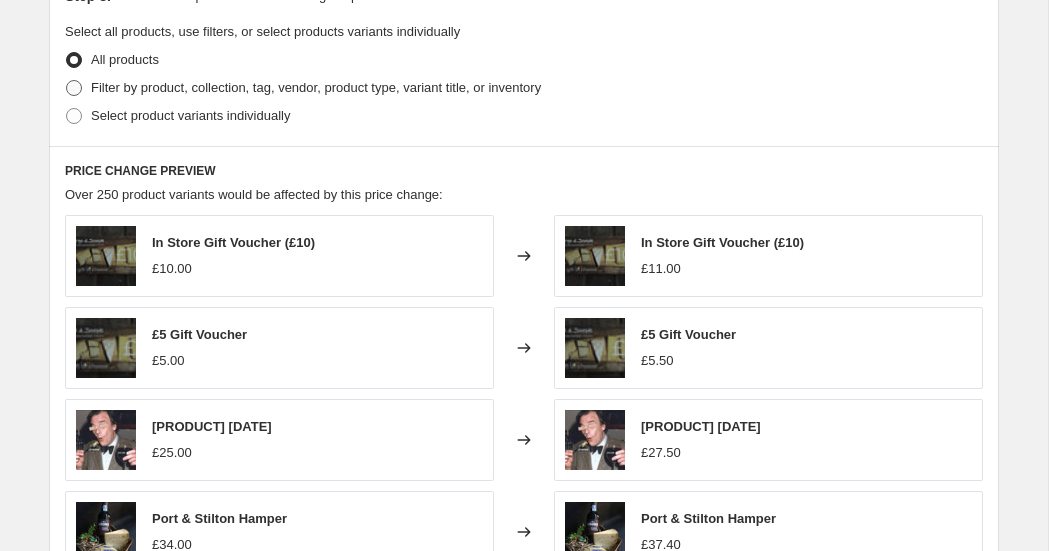 click at bounding box center (74, 88) 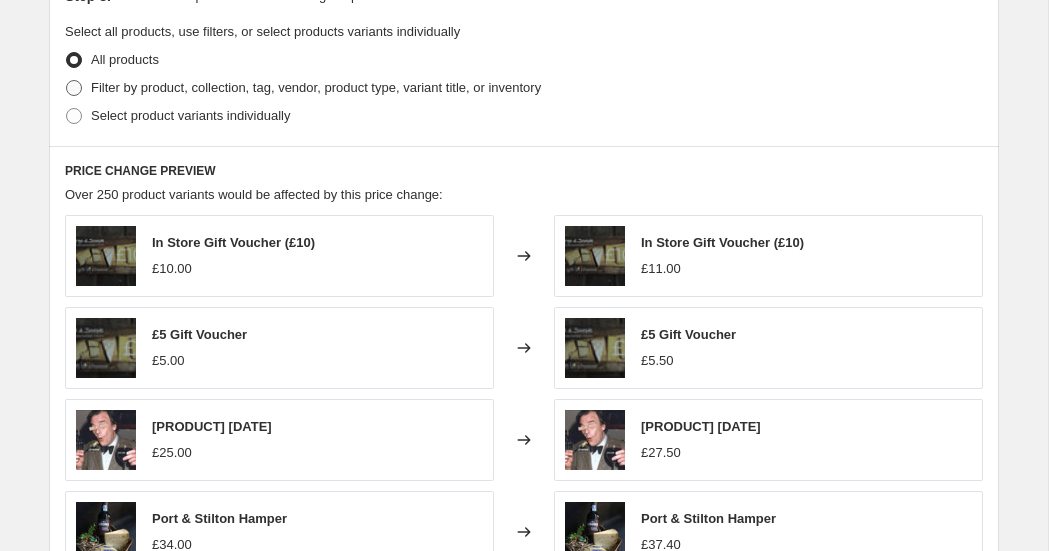 radio on "true" 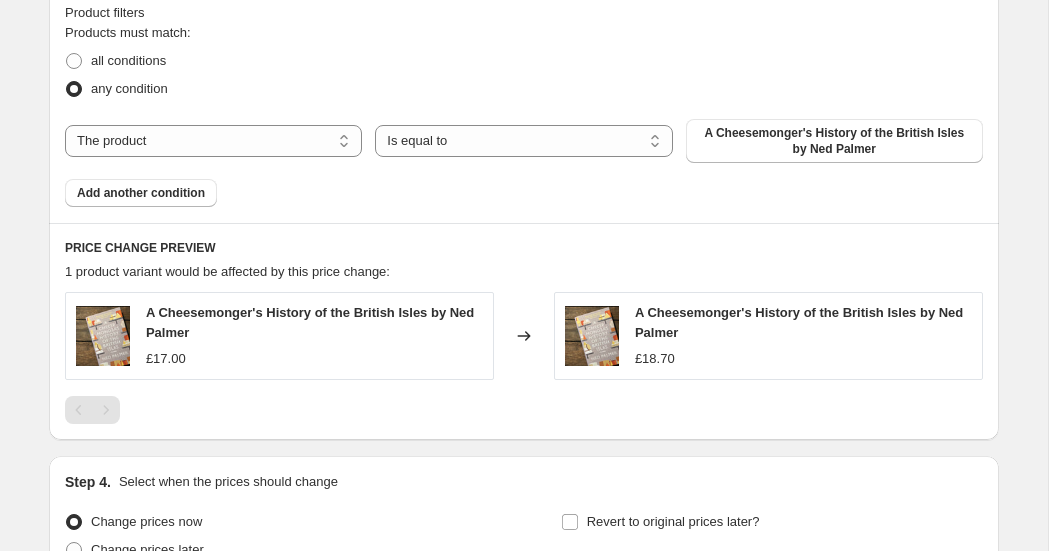 scroll, scrollTop: 1133, scrollLeft: 0, axis: vertical 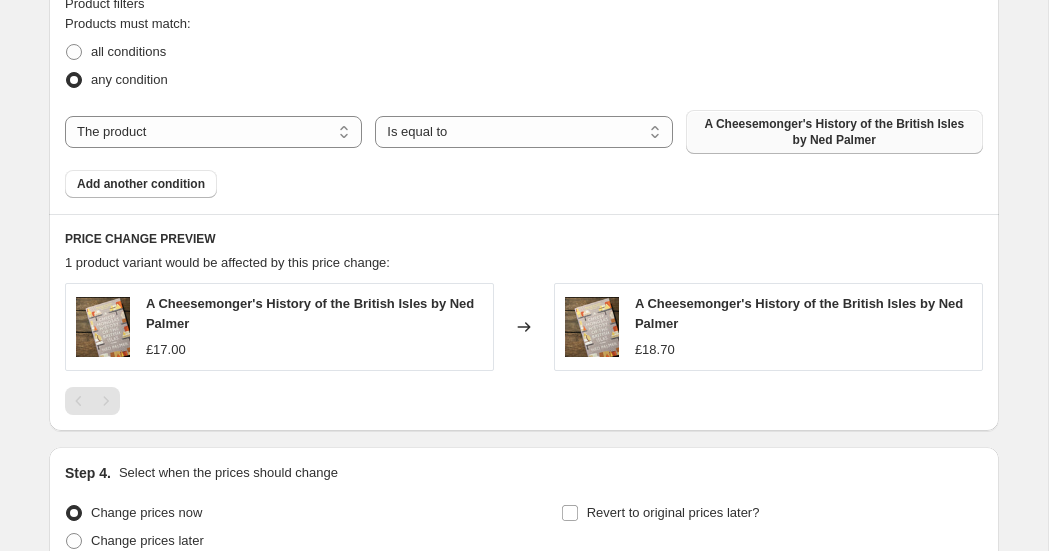 click on "A Cheesemonger's History of the British Isles by Ned Palmer" at bounding box center (834, 132) 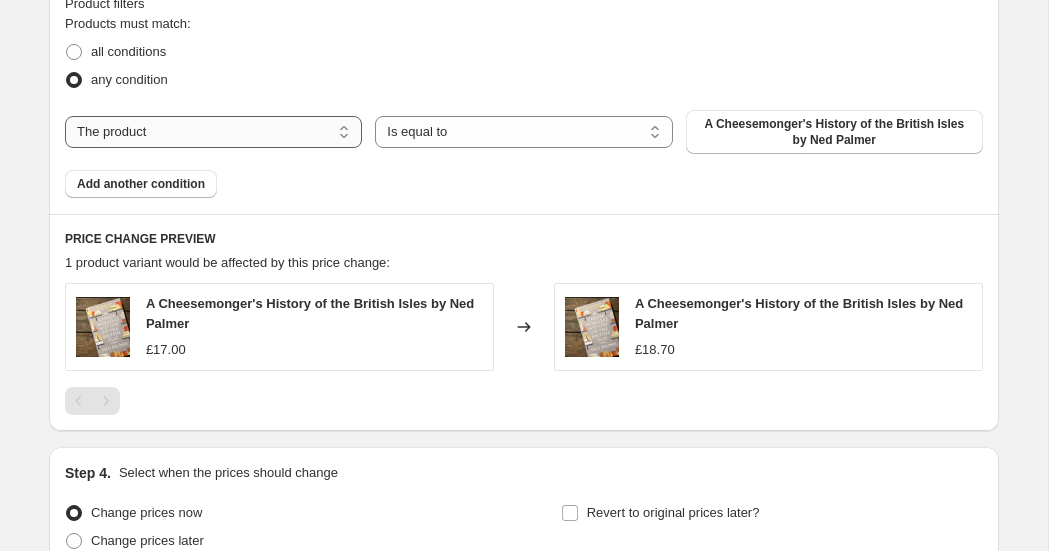 click on "The product The product's collection The product's tag The product's vendor The product's type The product's status The variant's title Inventory quantity" at bounding box center (213, 132) 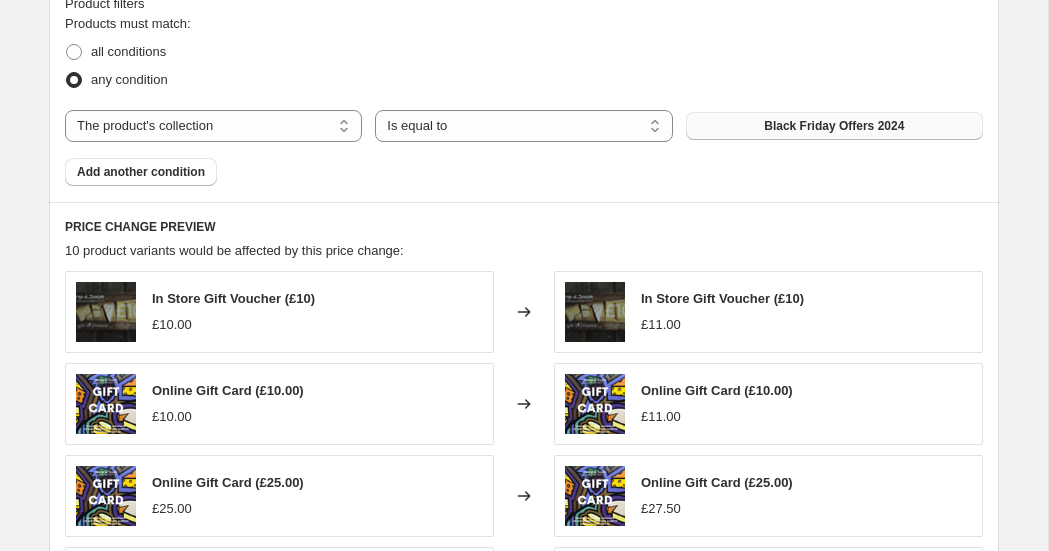 click on "Black Friday Offers 2024" at bounding box center (834, 126) 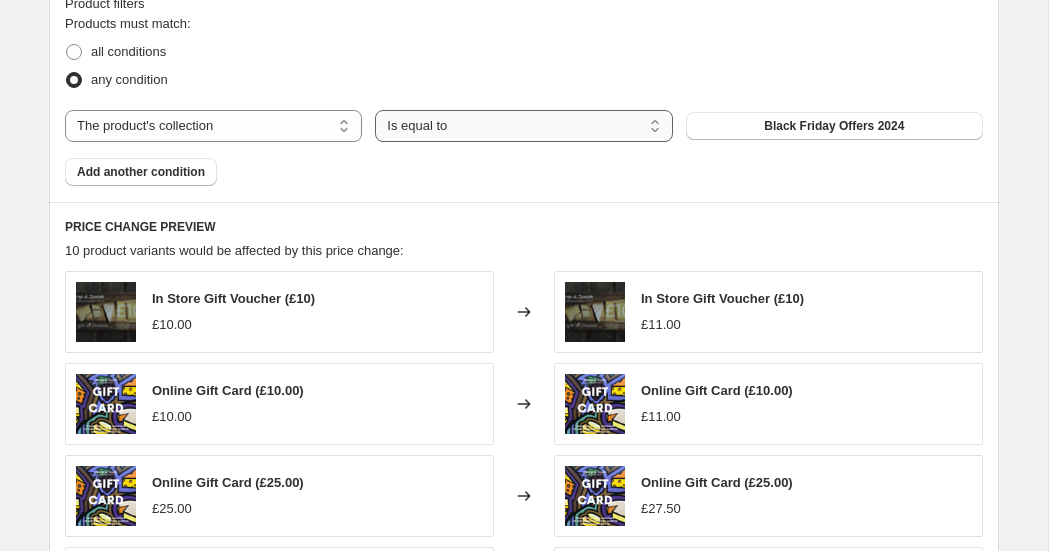 click on "Is equal to Is not equal to" at bounding box center [523, 126] 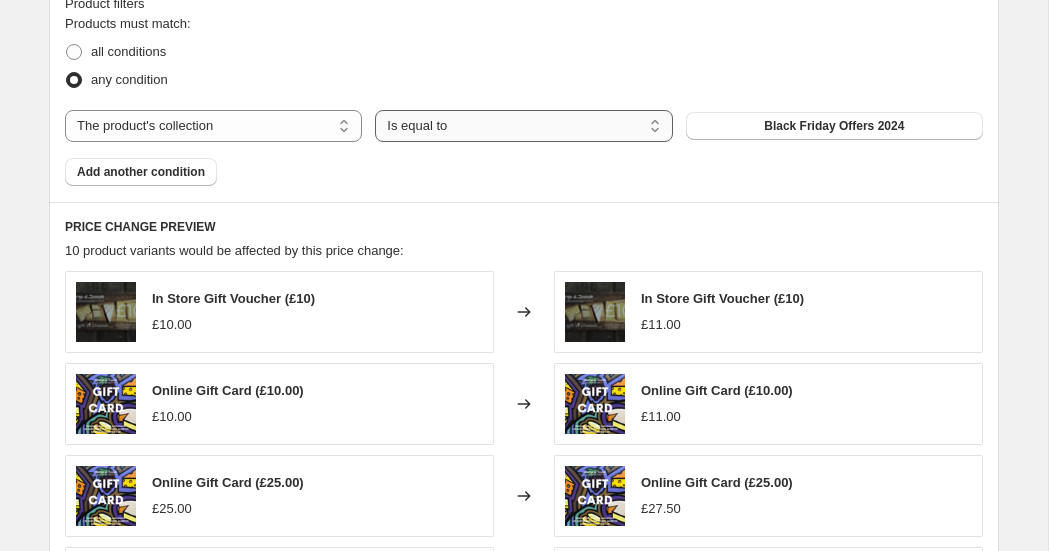 select on "not_equal" 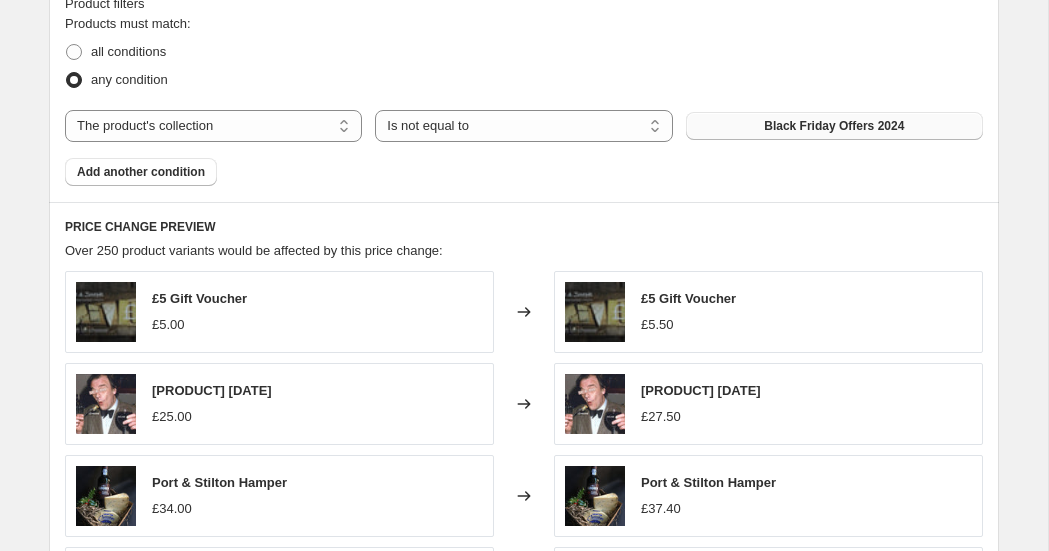 click on "Black Friday Offers 2024" at bounding box center [834, 126] 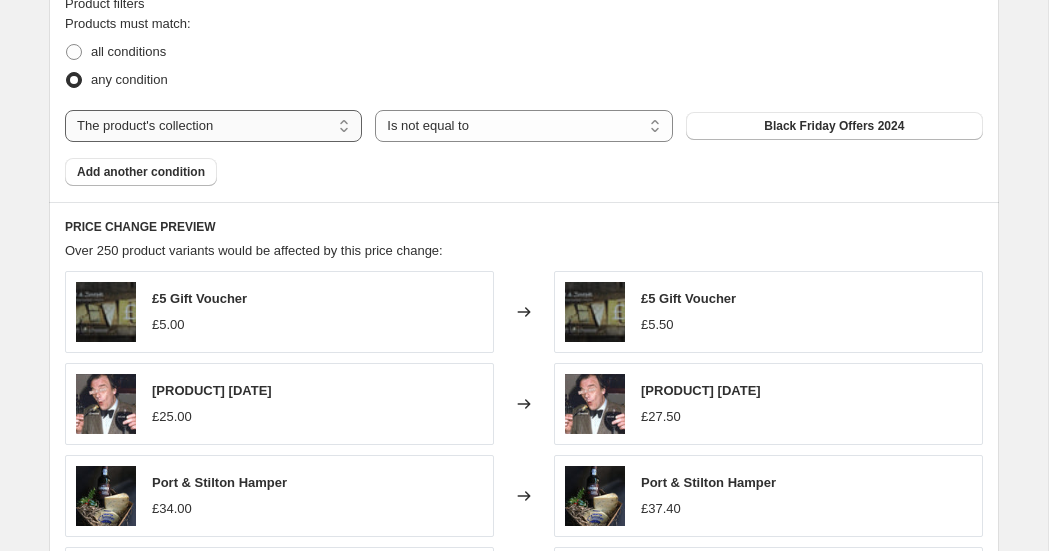 click on "The product The product's collection The product's tag The product's vendor The product's type The product's status The variant's title Inventory quantity" at bounding box center [213, 126] 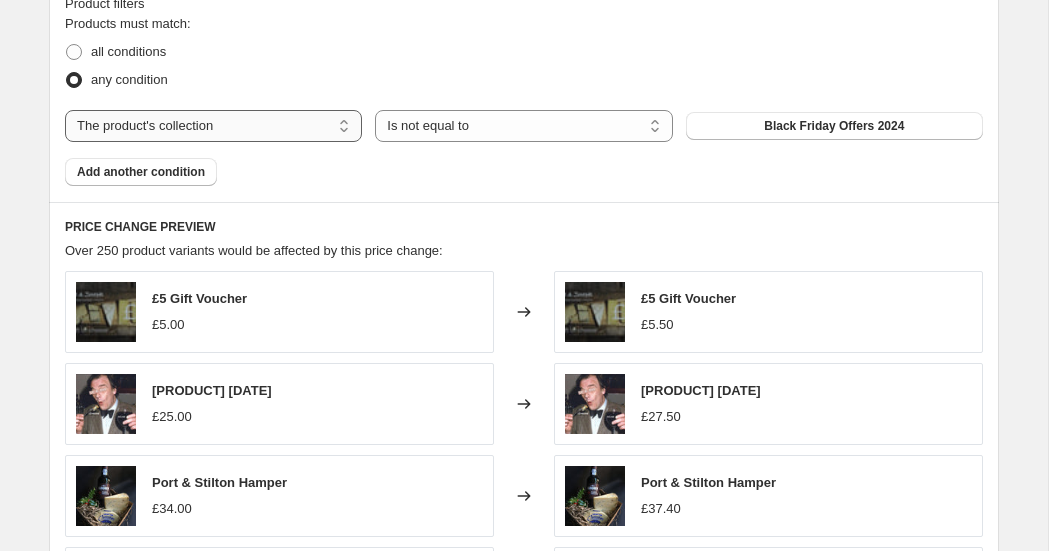 select on "product" 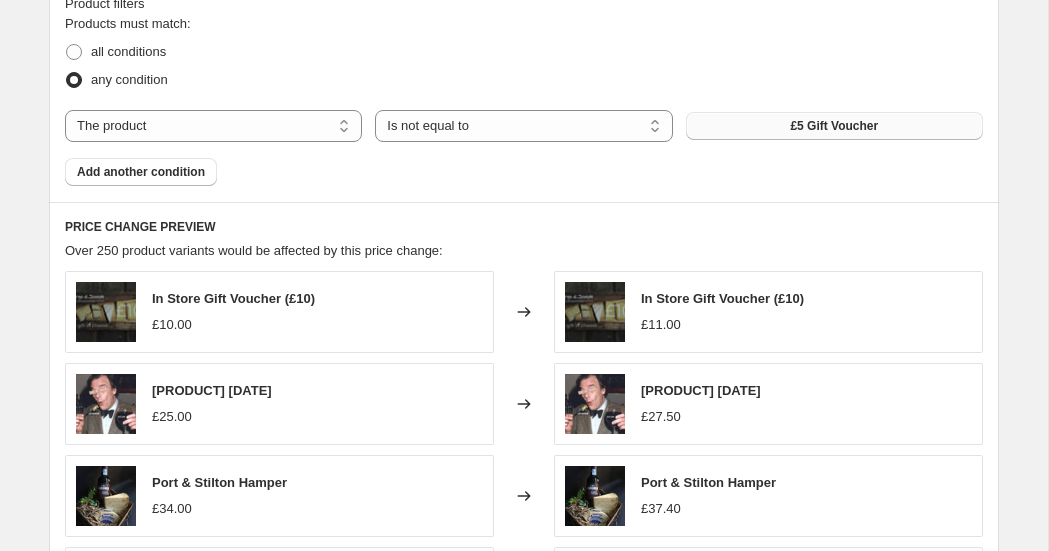 click on "£5 Gift Voucher" at bounding box center [834, 126] 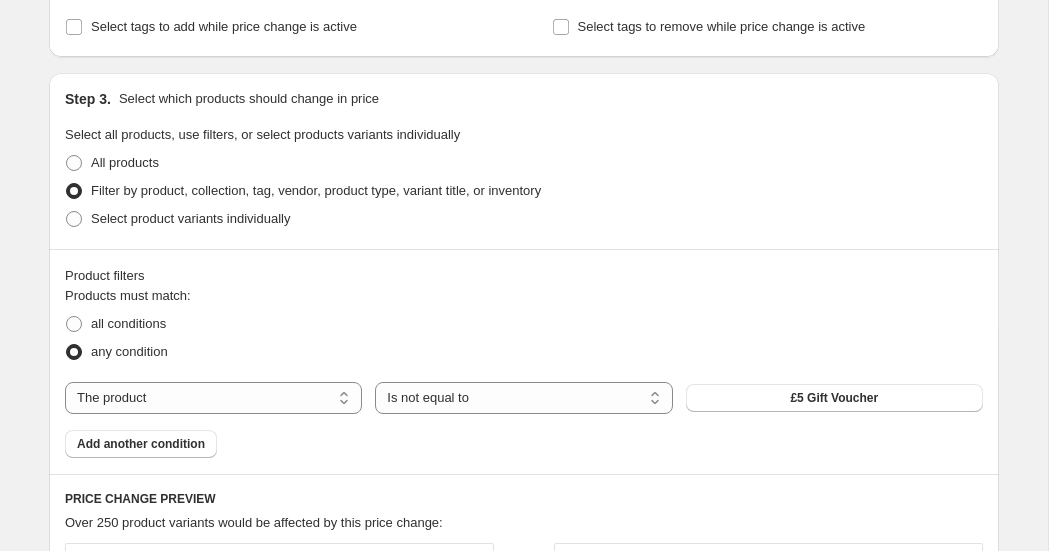 scroll, scrollTop: 855, scrollLeft: 0, axis: vertical 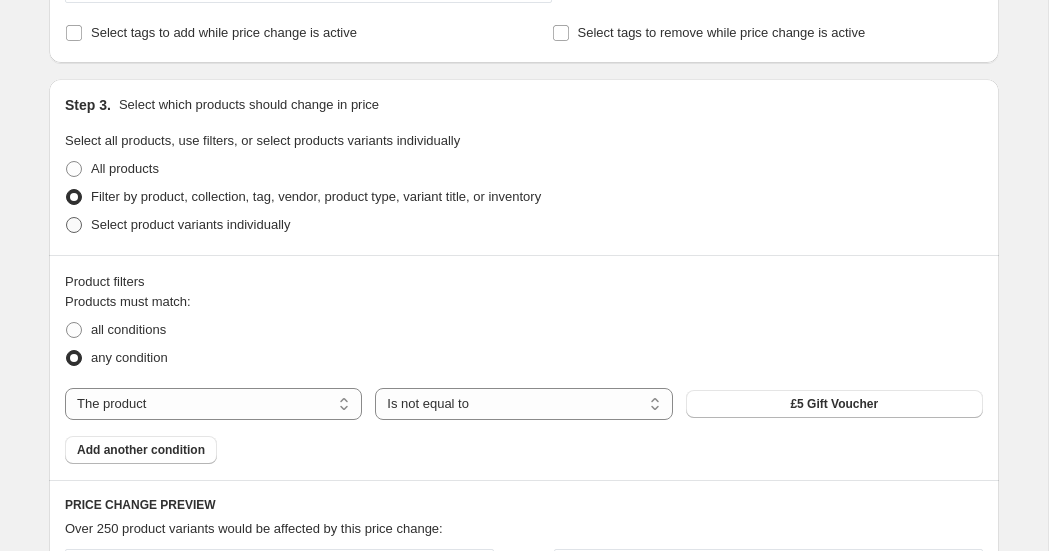 click at bounding box center (74, 225) 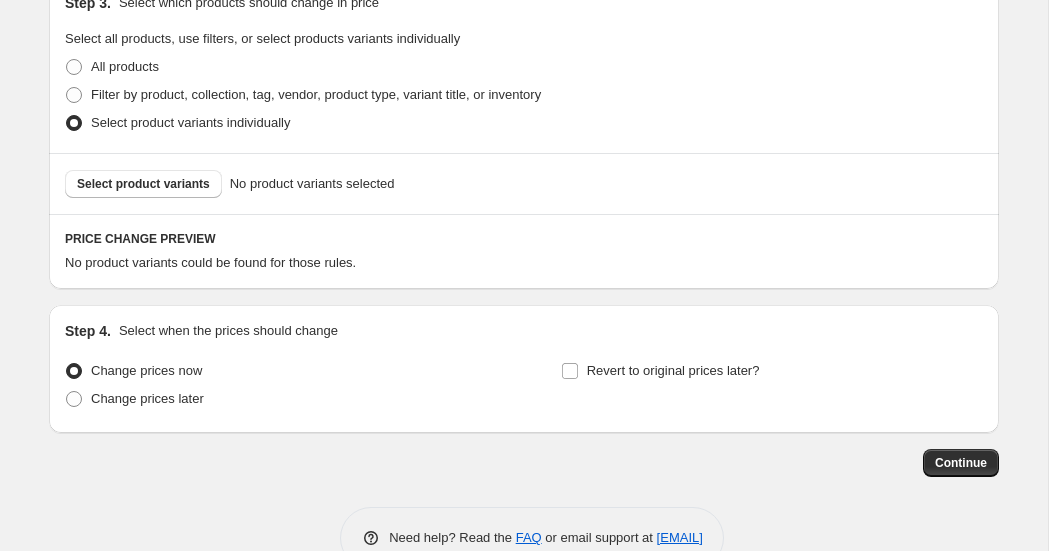 scroll, scrollTop: 983, scrollLeft: 0, axis: vertical 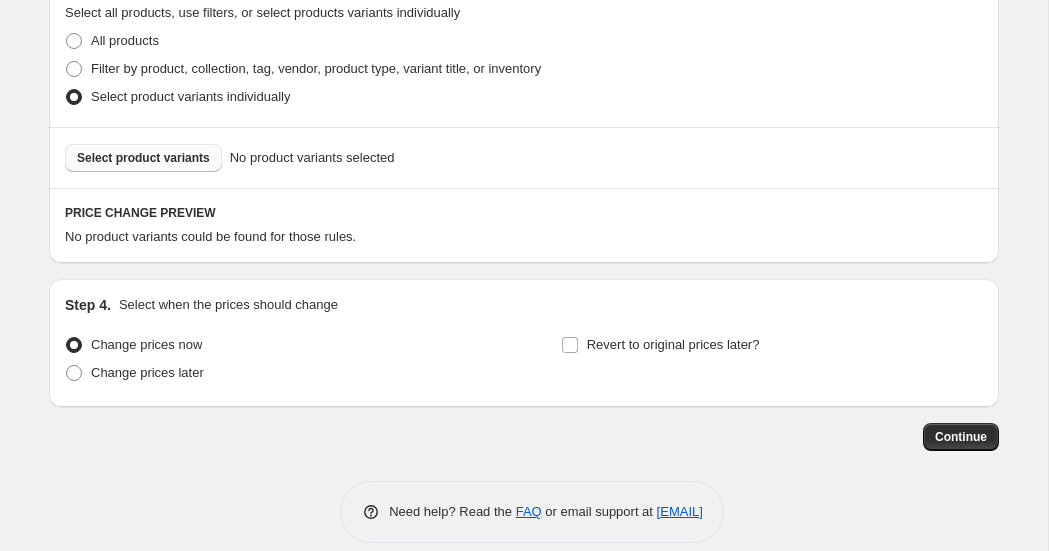 click on "Select product variants" at bounding box center [143, 158] 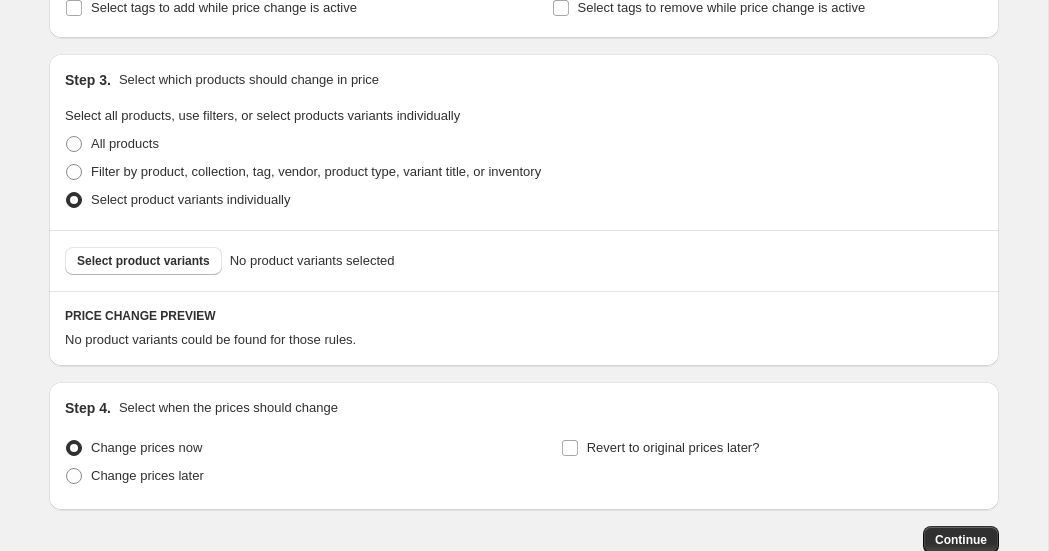 scroll, scrollTop: 878, scrollLeft: 0, axis: vertical 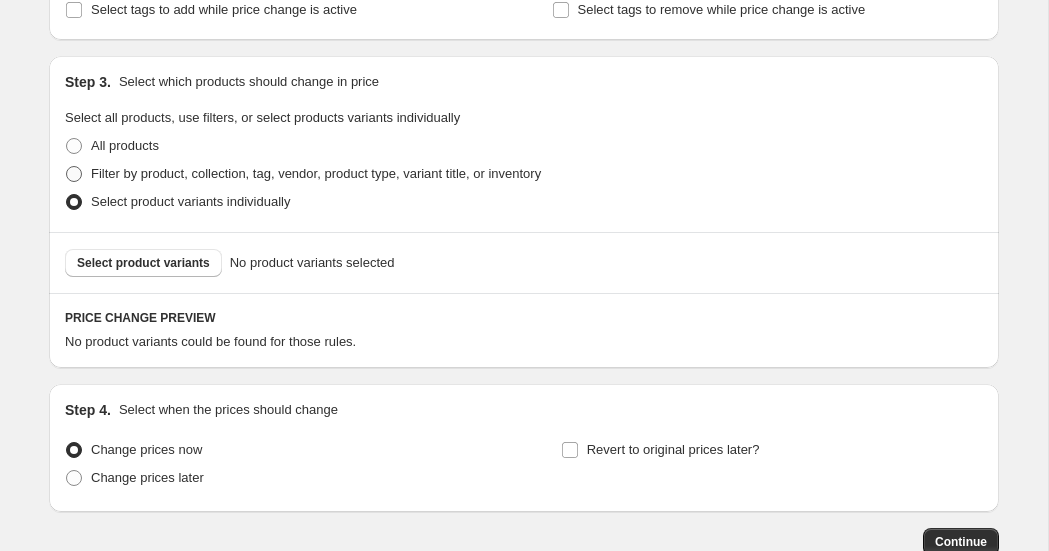 click at bounding box center [74, 174] 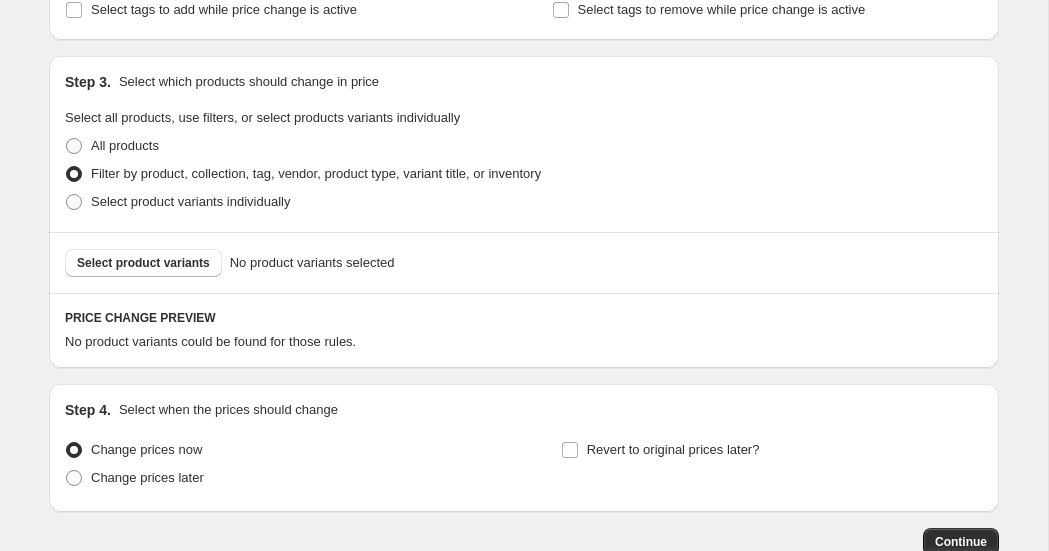 select on "not_equal" 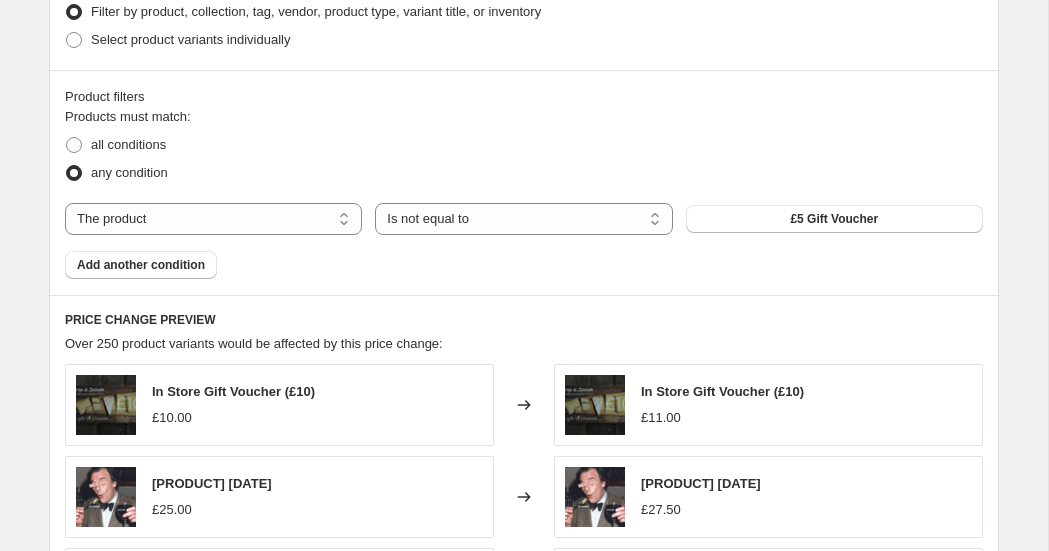 scroll, scrollTop: 1042, scrollLeft: 0, axis: vertical 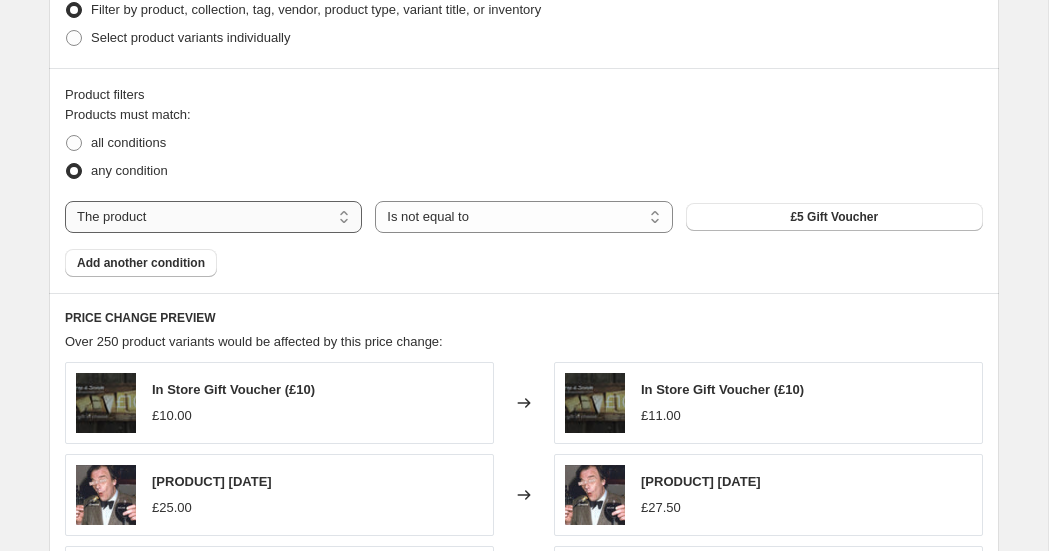 click on "The product The product's collection The product's tag The product's vendor The product's type The product's status The variant's title Inventory quantity" at bounding box center [213, 217] 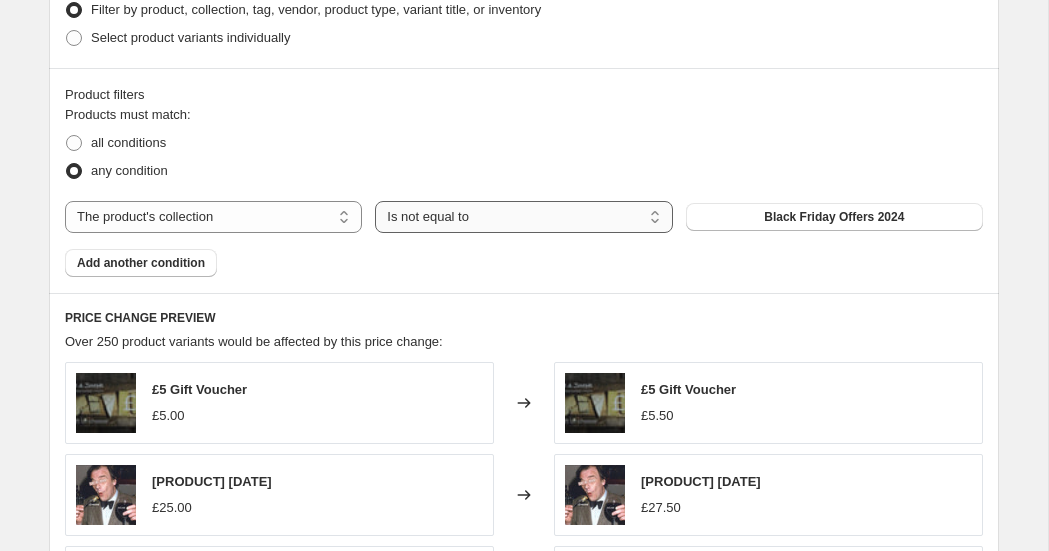 click on "Is equal to Is not equal to" at bounding box center (523, 217) 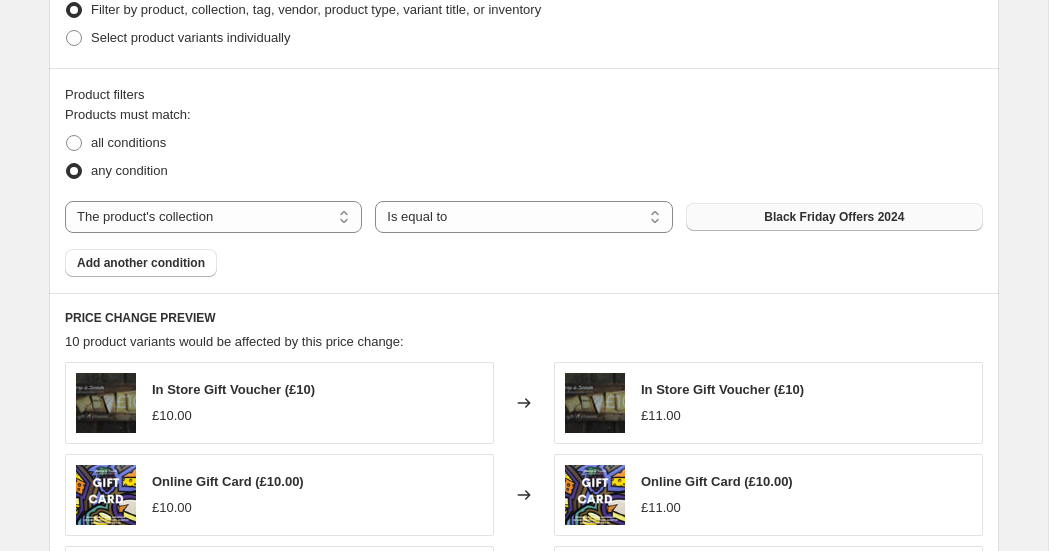 click on "Black Friday Offers 2024" at bounding box center (834, 217) 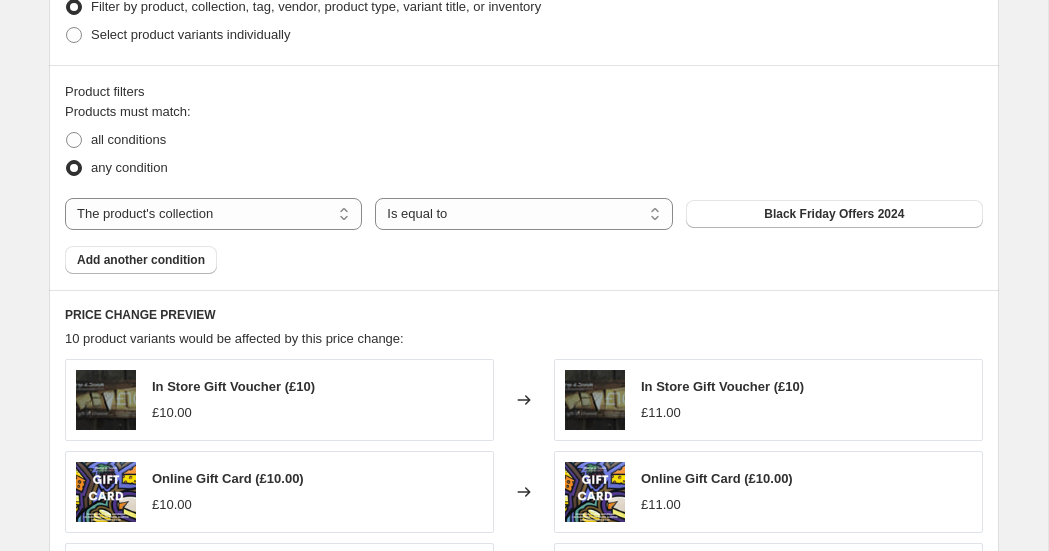 scroll, scrollTop: 1047, scrollLeft: 0, axis: vertical 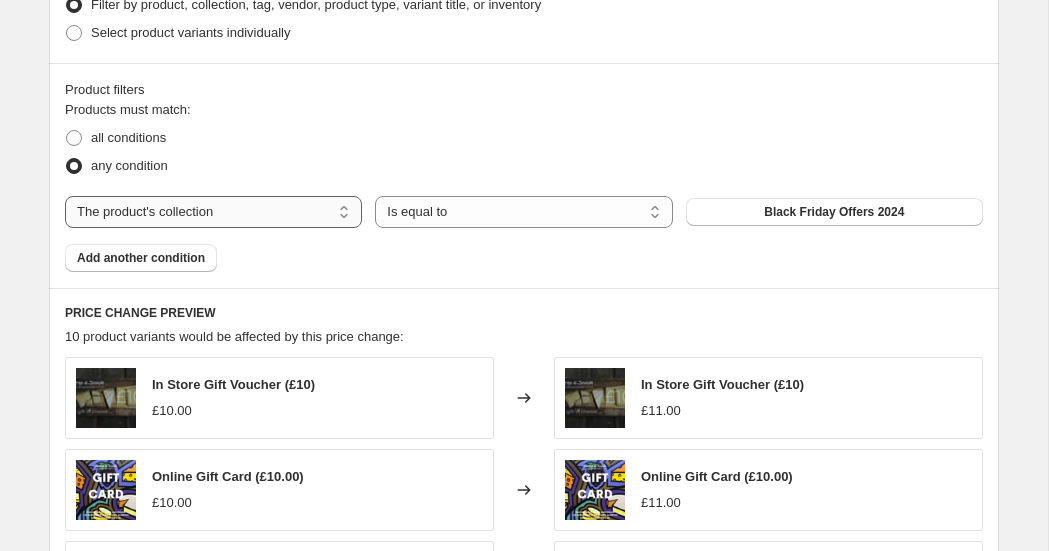 click on "The product The product's collection The product's tag The product's vendor The product's type The product's status The variant's title Inventory quantity" at bounding box center (213, 212) 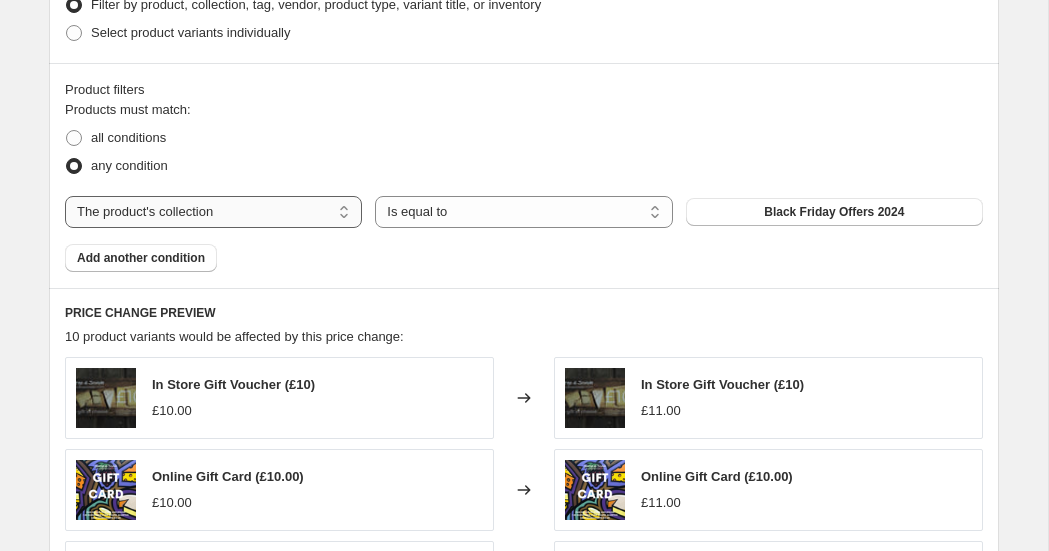 select on "tag" 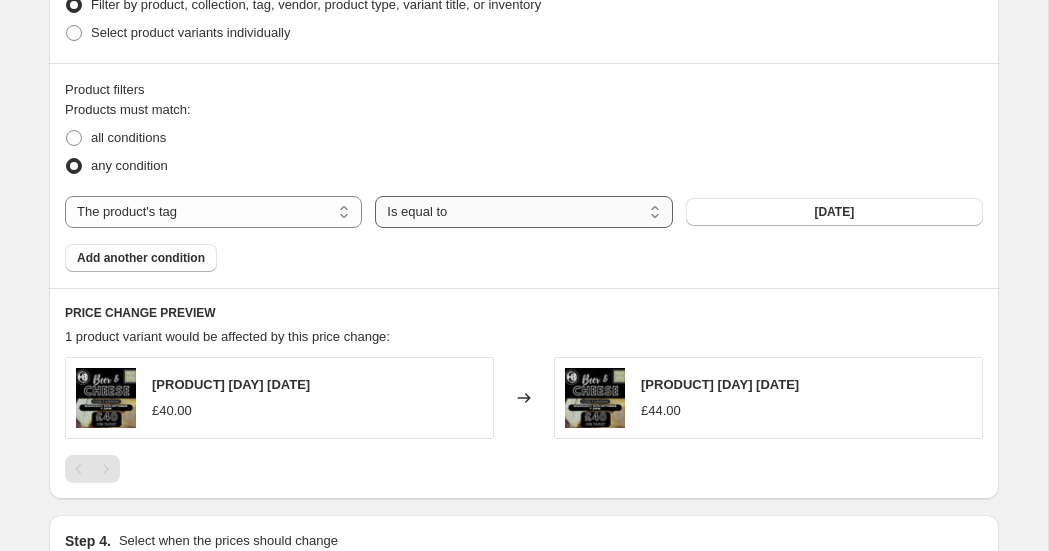 click on "Is equal to Is not equal to" at bounding box center (523, 212) 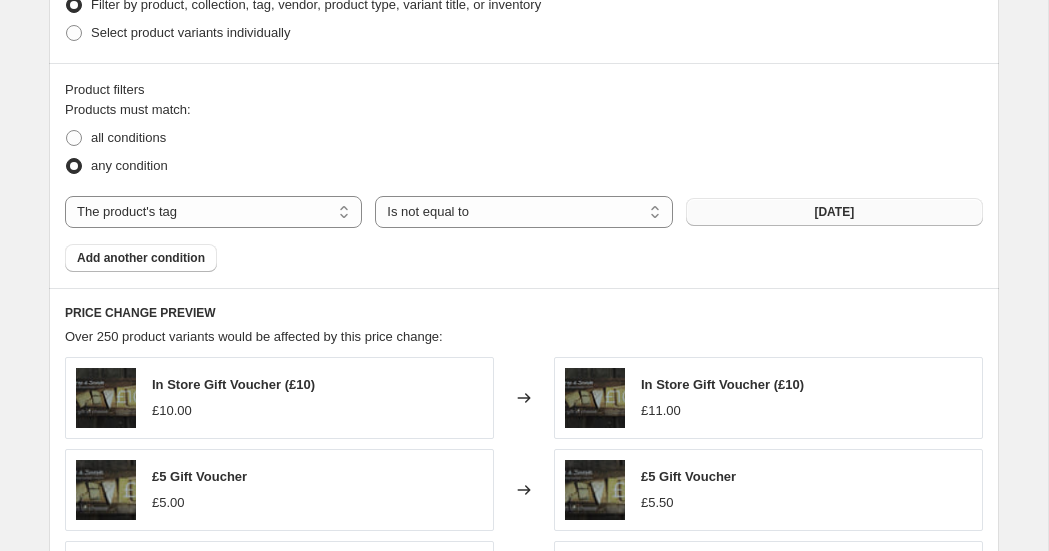 click on "[DATE]" at bounding box center (834, 212) 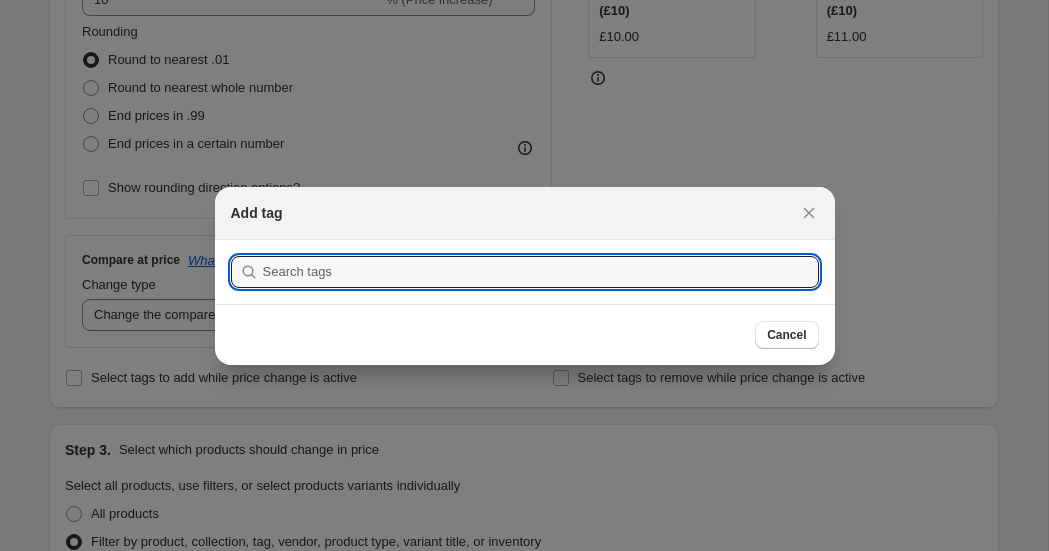 scroll, scrollTop: 0, scrollLeft: 0, axis: both 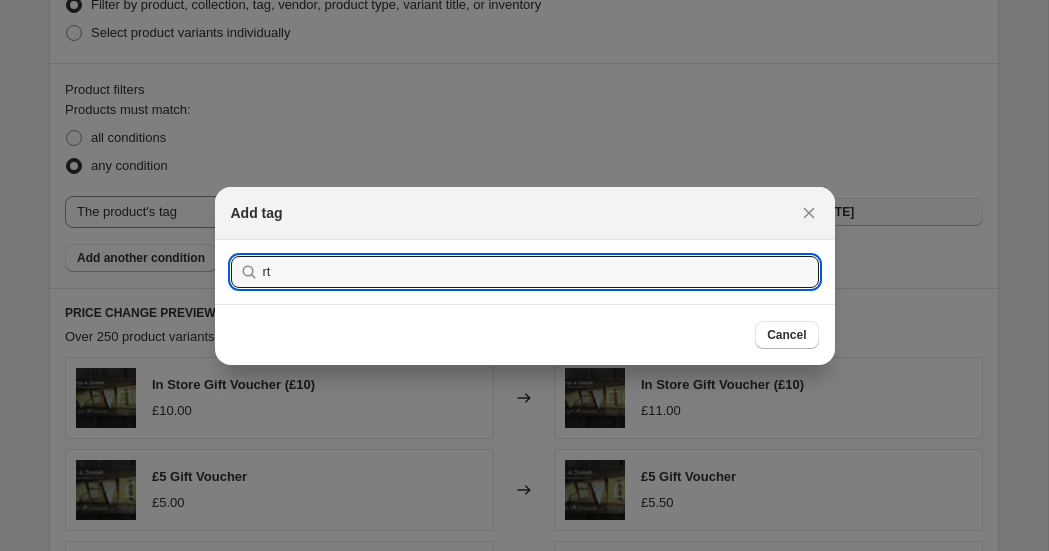 type on "r" 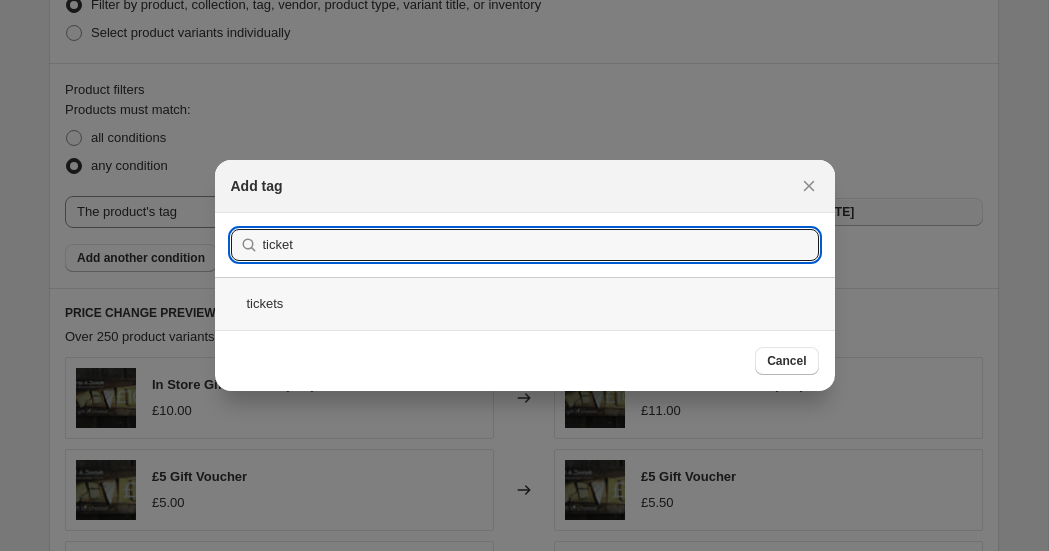 type on "ticket" 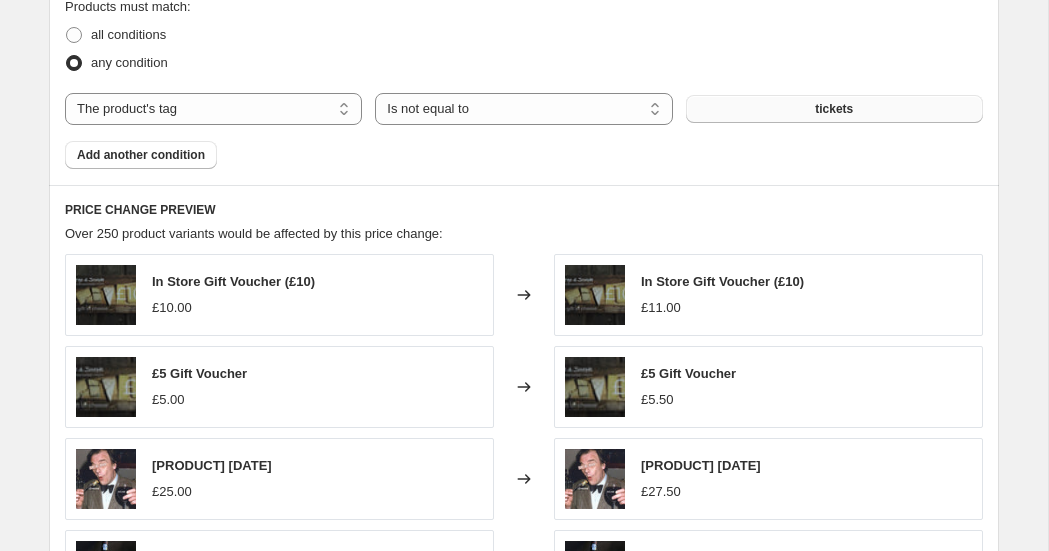 scroll, scrollTop: 1152, scrollLeft: 0, axis: vertical 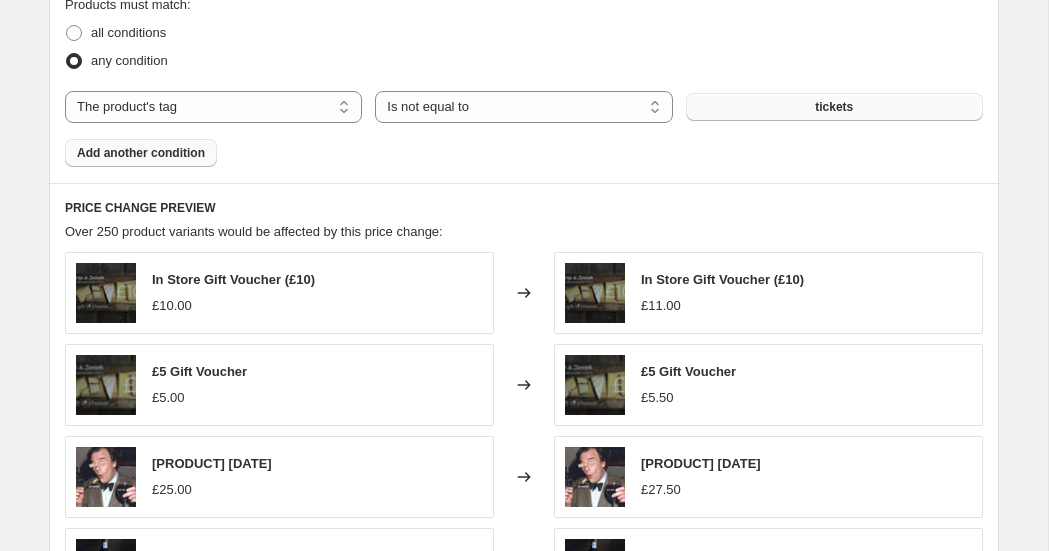 click on "Add another condition" at bounding box center [141, 153] 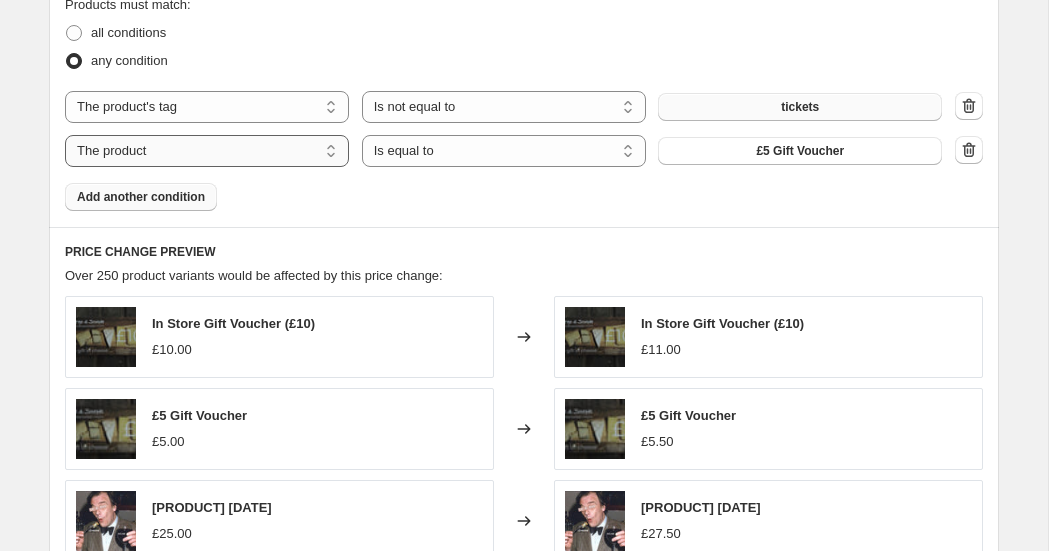 click on "The product The product's collection The product's tag The product's vendor The product's type The product's status The variant's title Inventory quantity" at bounding box center (207, 151) 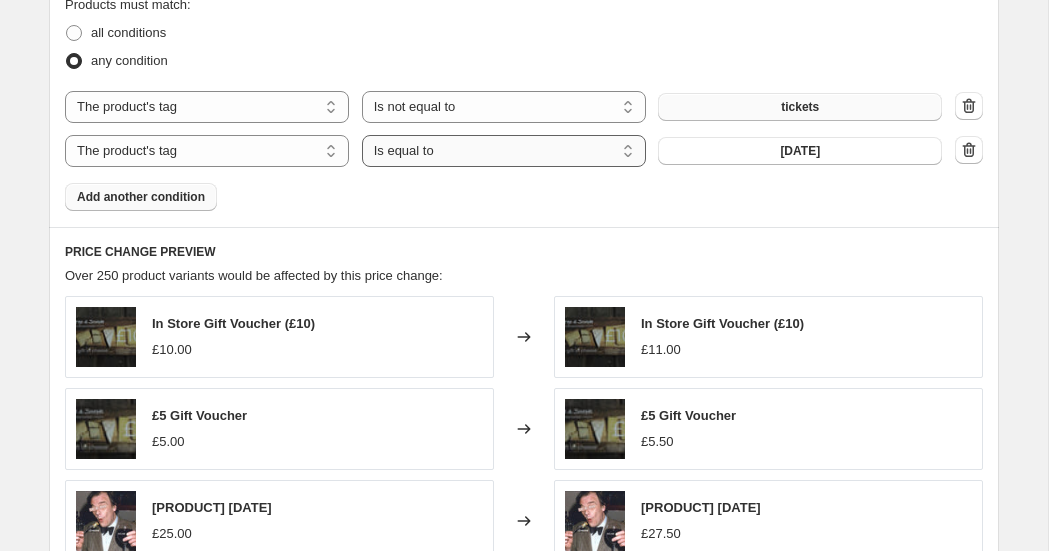 click on "Is equal to Is not equal to" at bounding box center [504, 151] 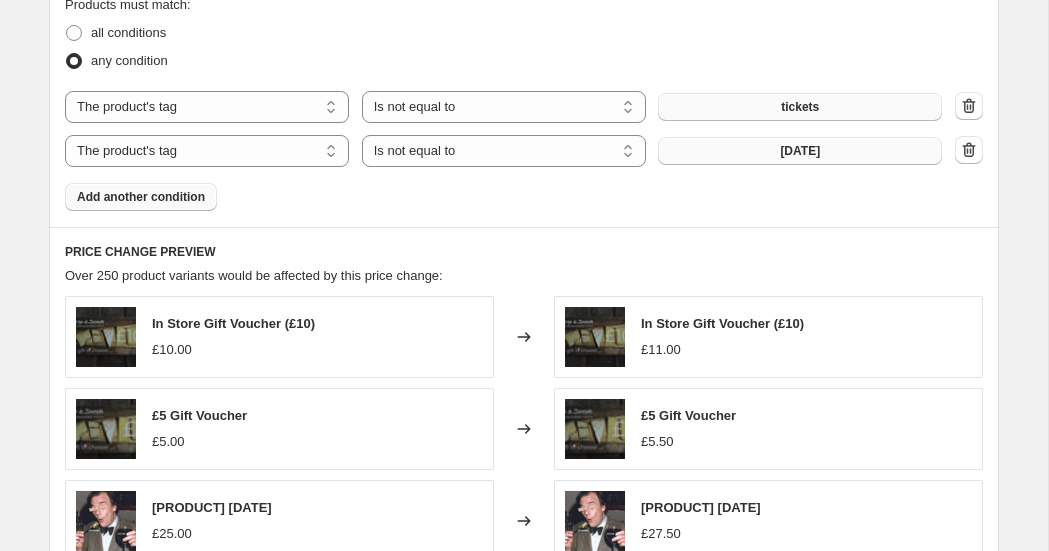 click on "[DATE]" at bounding box center (800, 151) 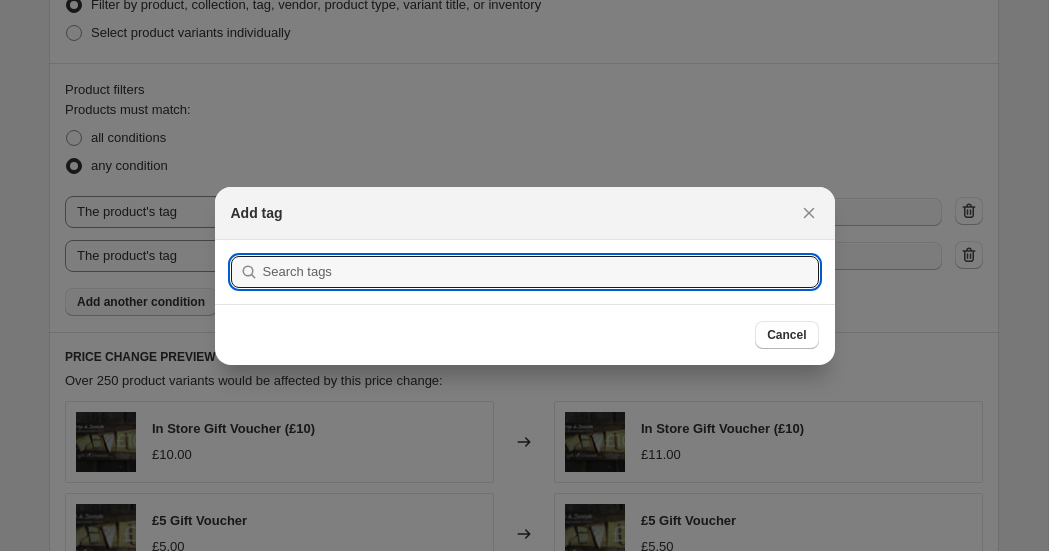 scroll, scrollTop: 0, scrollLeft: 0, axis: both 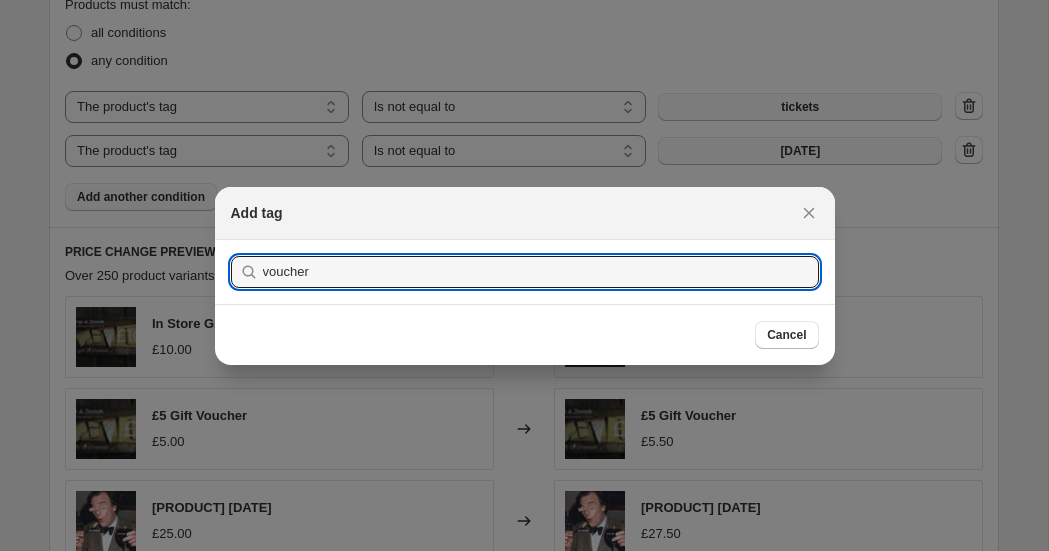 click on "Submit" at bounding box center [259, 250] 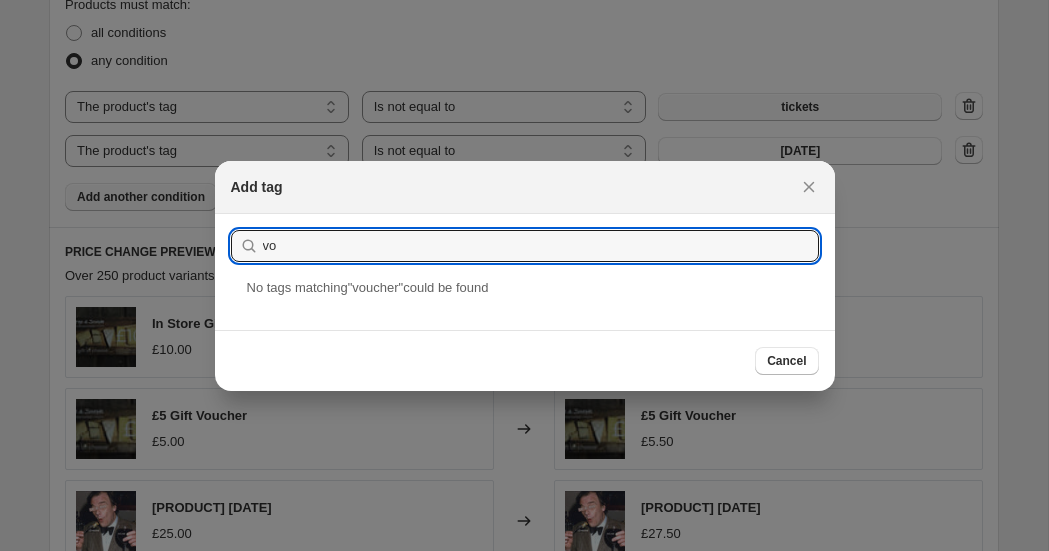 type on "v" 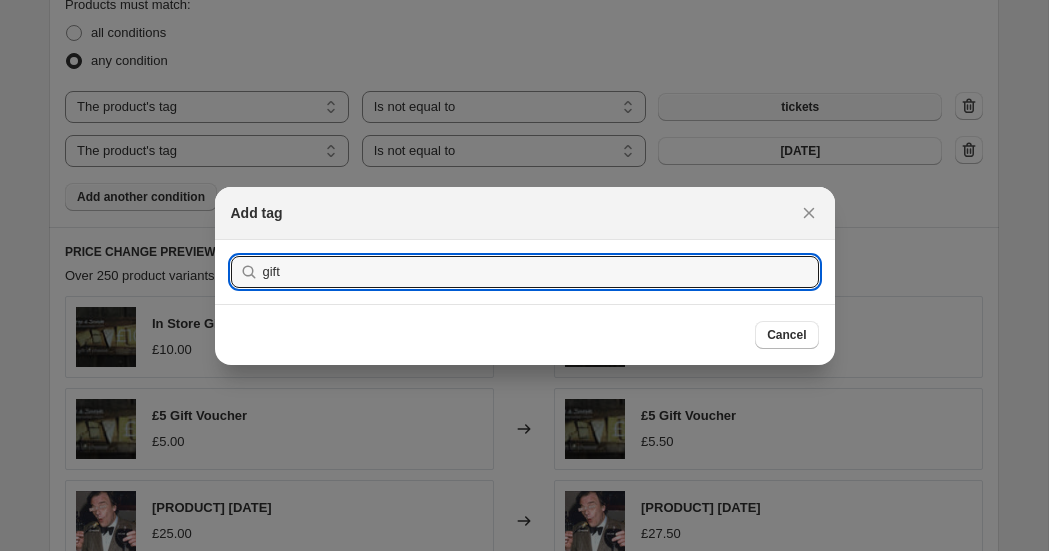 type on "gift" 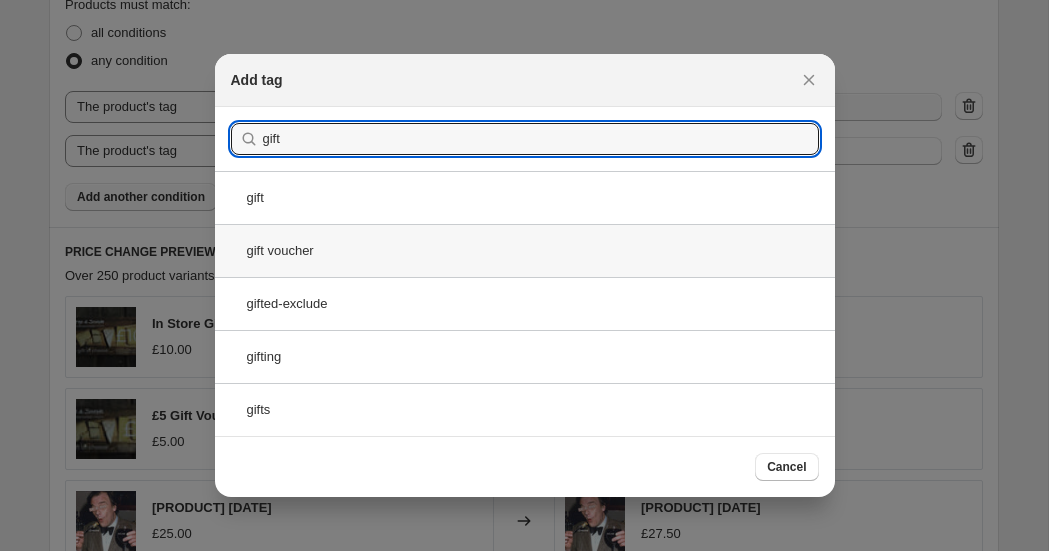 click on "gift voucher" at bounding box center (525, 250) 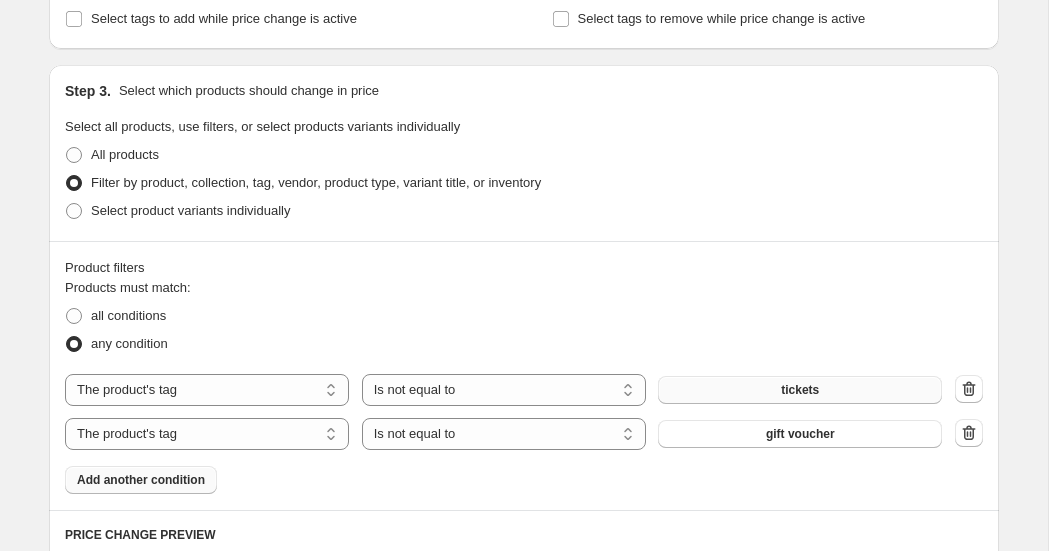 scroll, scrollTop: 773, scrollLeft: 0, axis: vertical 